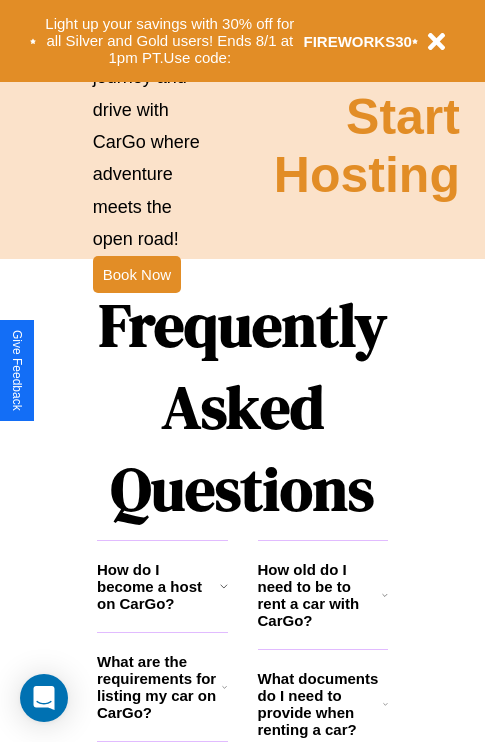 scroll, scrollTop: 2423, scrollLeft: 0, axis: vertical 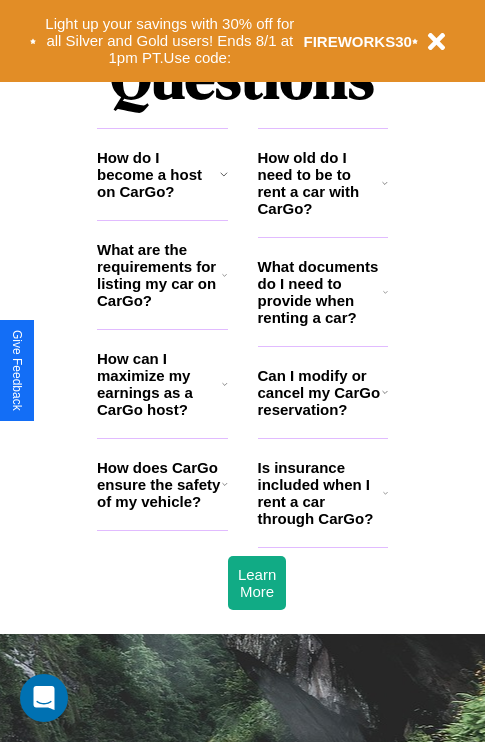 click on "Is insurance included when I rent a car through CarGo?" at bounding box center (320, 493) 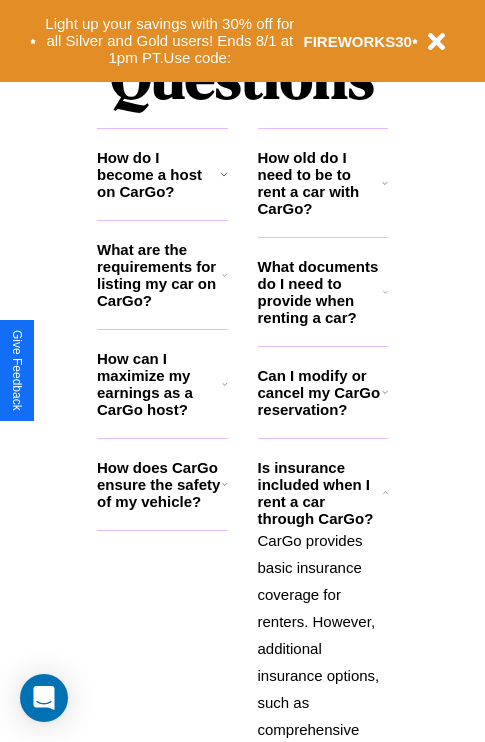 click 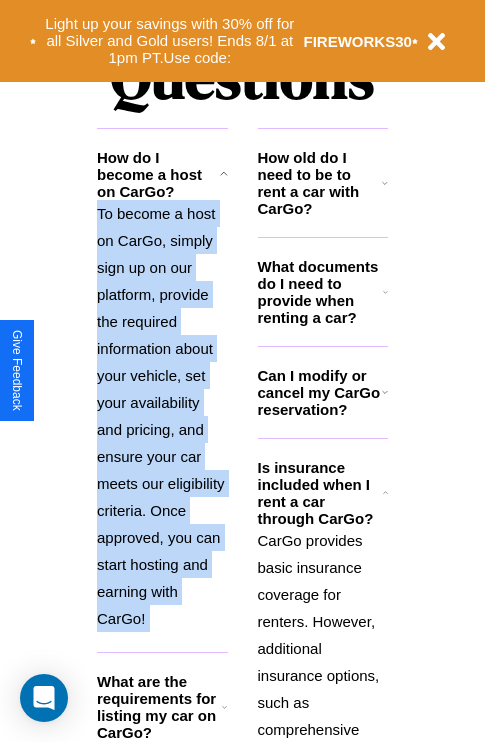 click on "To become a host on CarGo, simply sign up on our platform, provide the required information about your vehicle, set your availability and pricing, and ensure your car meets our eligibility criteria. Once approved, you can start hosting and earning with CarGo!" at bounding box center [162, 416] 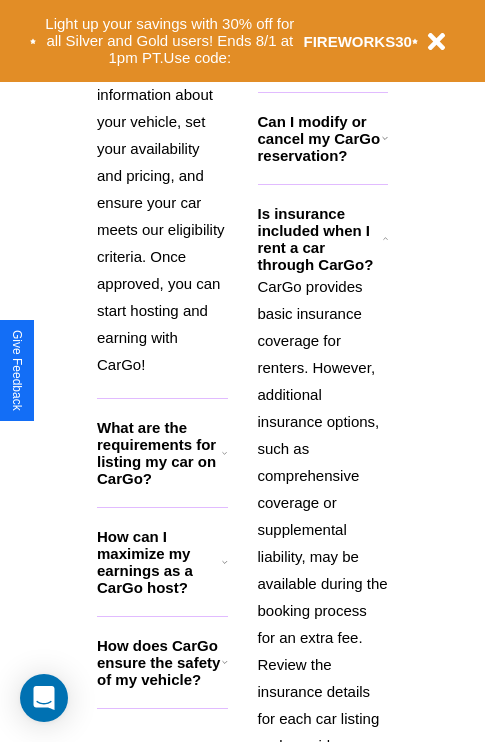 click on "How does CarGo ensure the safety of my vehicle?" at bounding box center (159, 662) 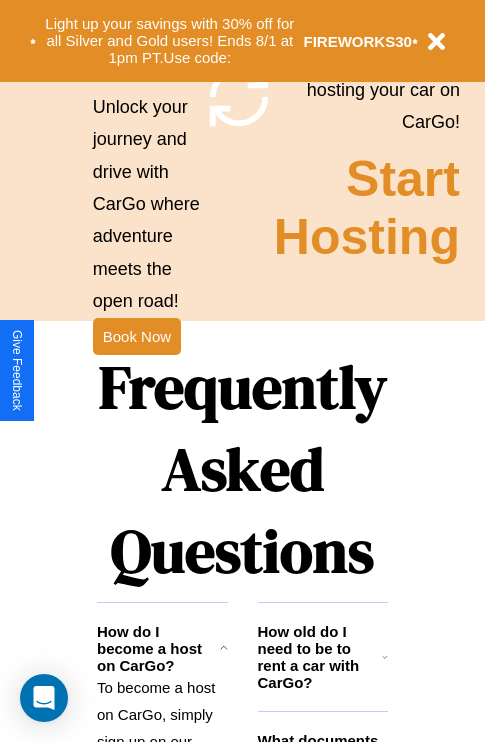 scroll, scrollTop: 1947, scrollLeft: 0, axis: vertical 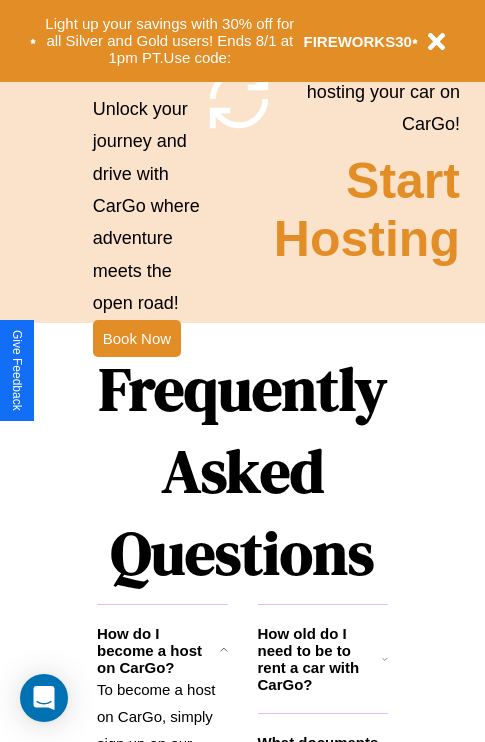 click on "Frequently Asked Questions" at bounding box center [242, 471] 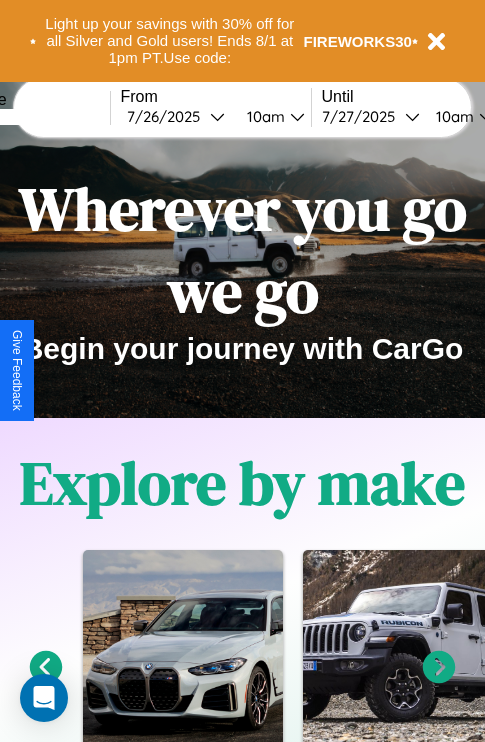 scroll, scrollTop: 0, scrollLeft: 0, axis: both 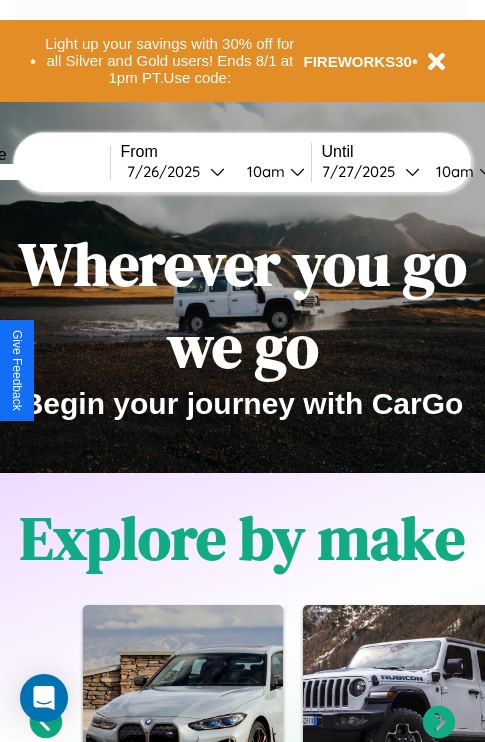 click at bounding box center (35, 172) 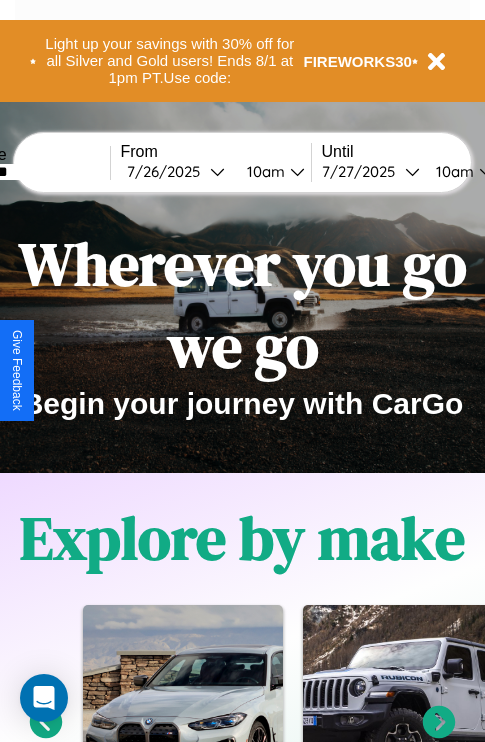 type on "********" 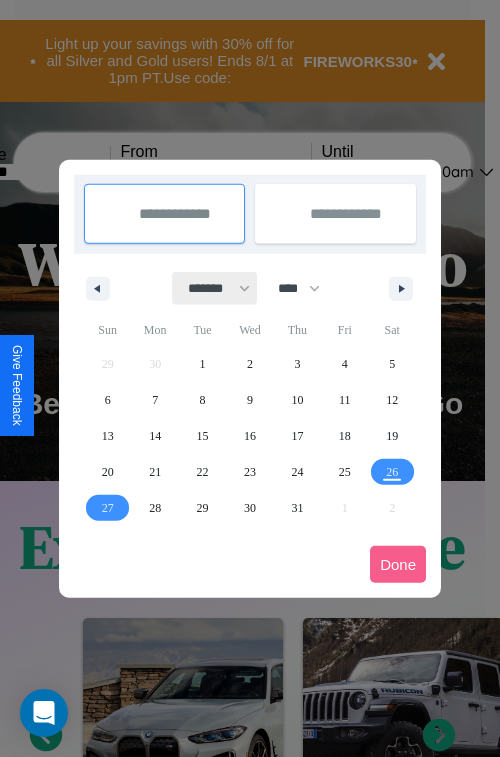 click on "******* ******** ***** ***** *** **** **** ****** ********* ******* ******** ********" at bounding box center [215, 288] 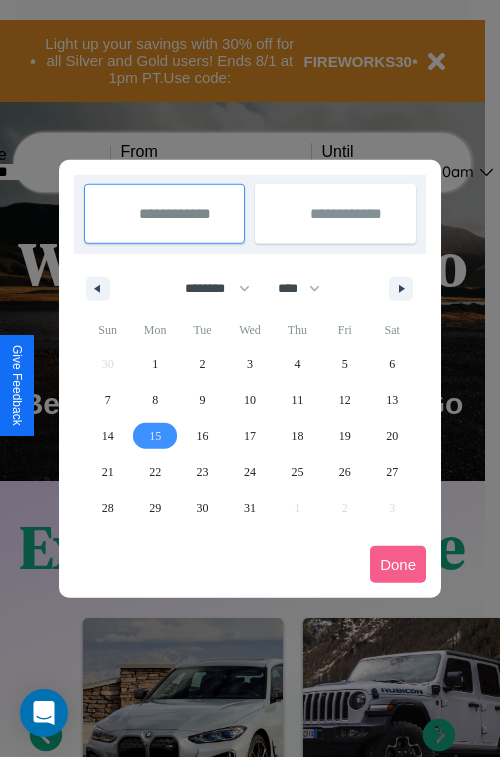 click on "15" at bounding box center (155, 436) 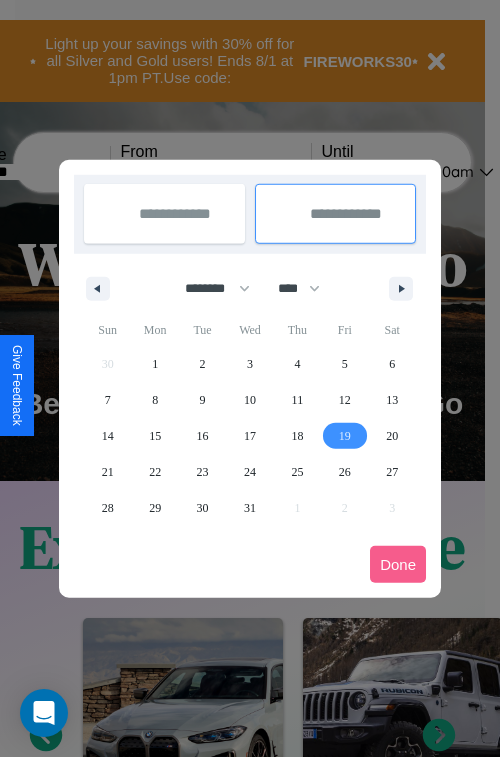 click on "19" at bounding box center [345, 436] 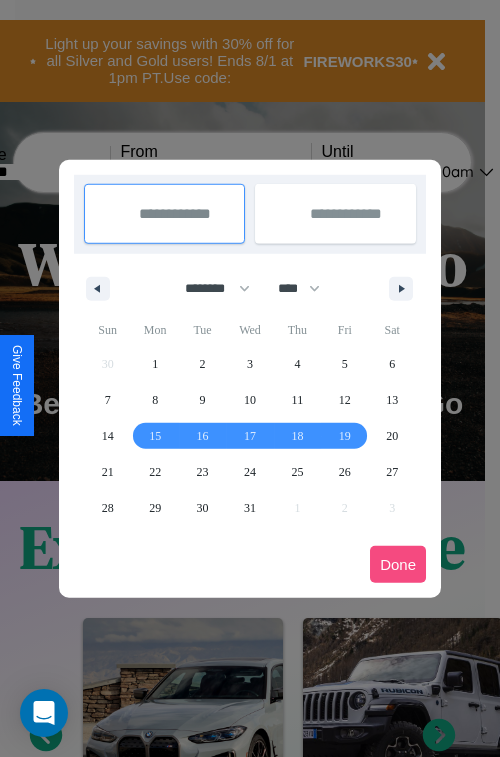 click on "Done" at bounding box center [398, 564] 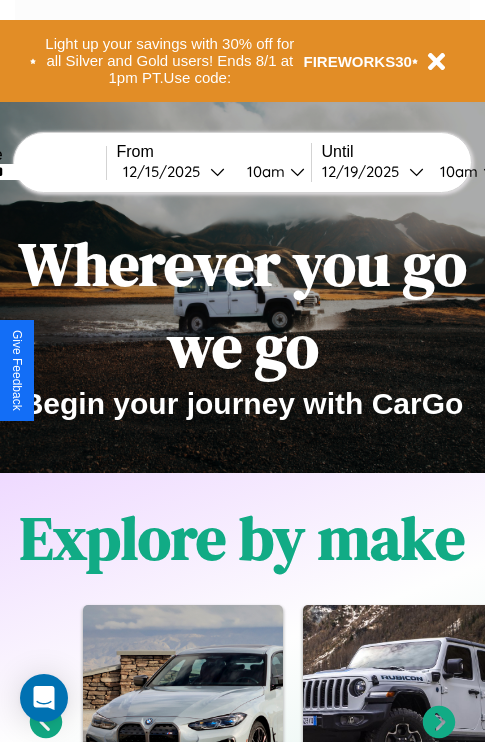click on "10am" at bounding box center (263, 171) 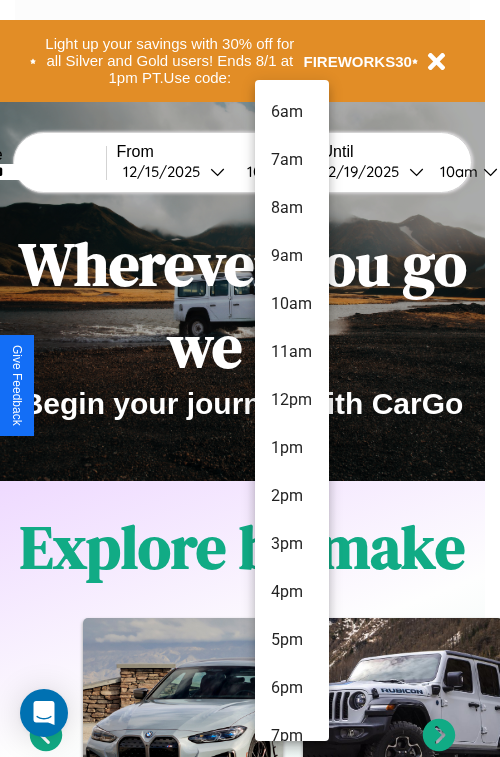 click on "6am" at bounding box center (292, 112) 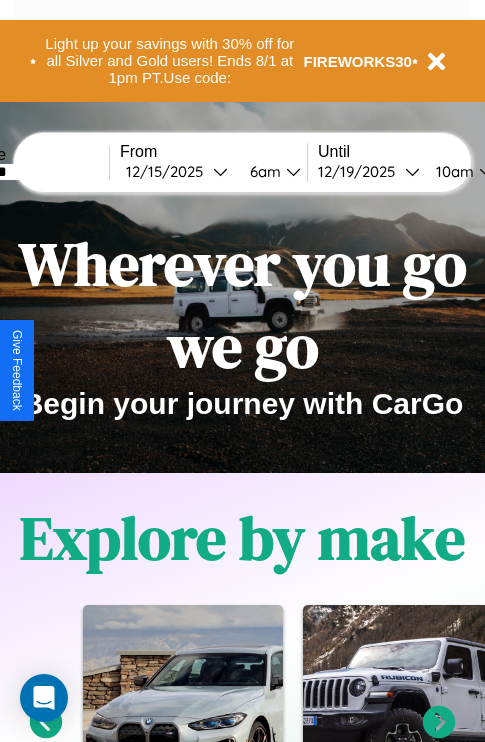 scroll, scrollTop: 0, scrollLeft: 77, axis: horizontal 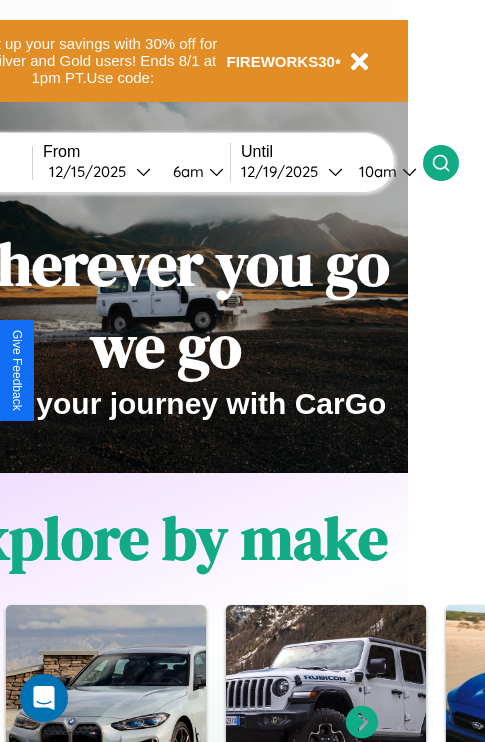 click 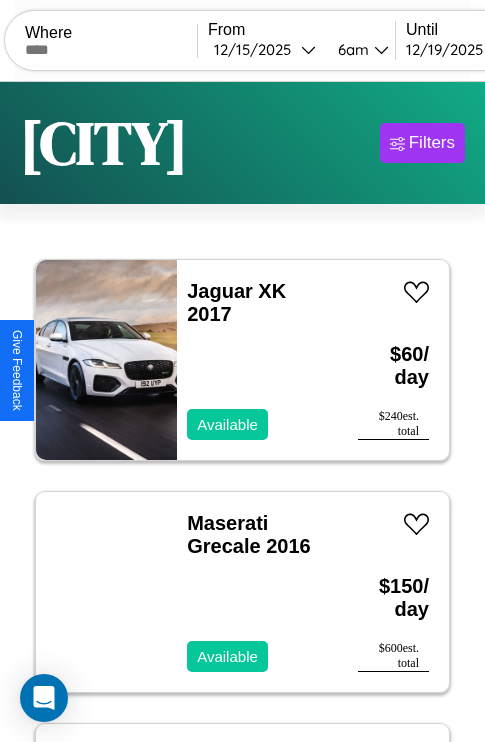 scroll, scrollTop: 95, scrollLeft: 0, axis: vertical 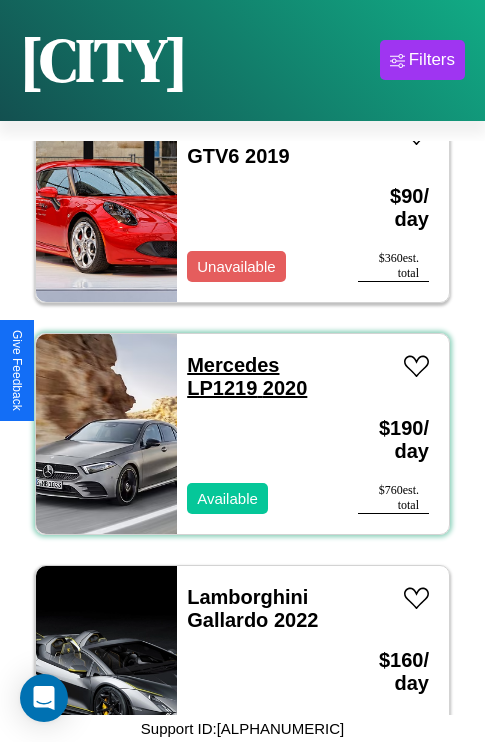 click on "Mercedes   LP1219   2020" at bounding box center (247, 376) 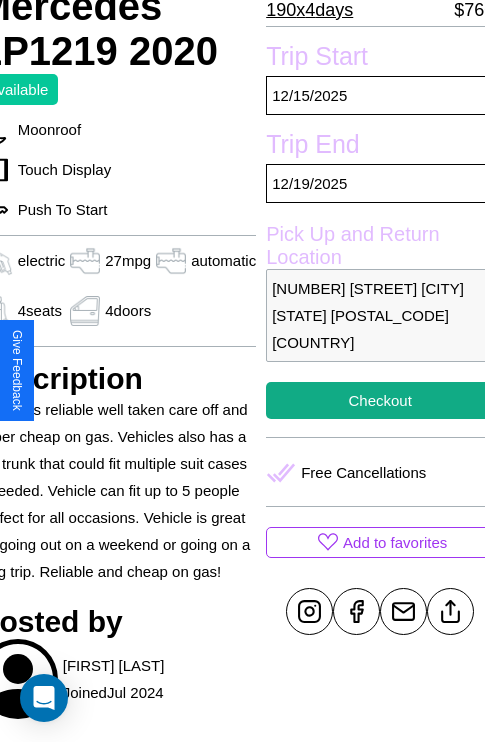 scroll, scrollTop: 407, scrollLeft: 96, axis: both 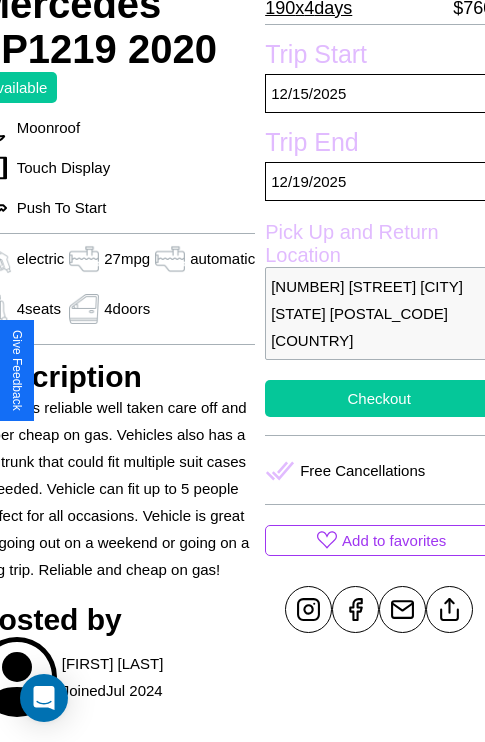 click on "Checkout" at bounding box center [379, 398] 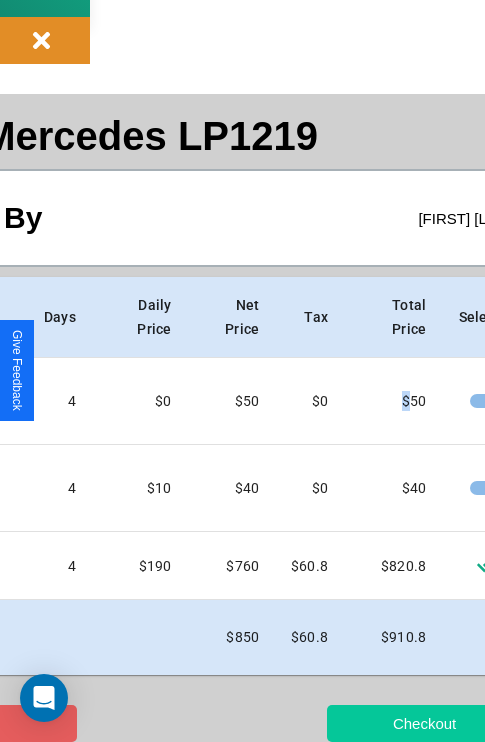 click on "Checkout" at bounding box center (424, 723) 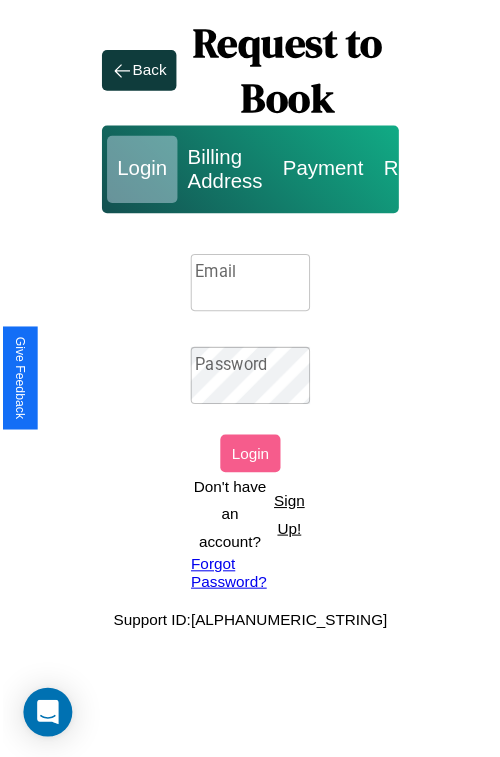 scroll, scrollTop: 0, scrollLeft: 0, axis: both 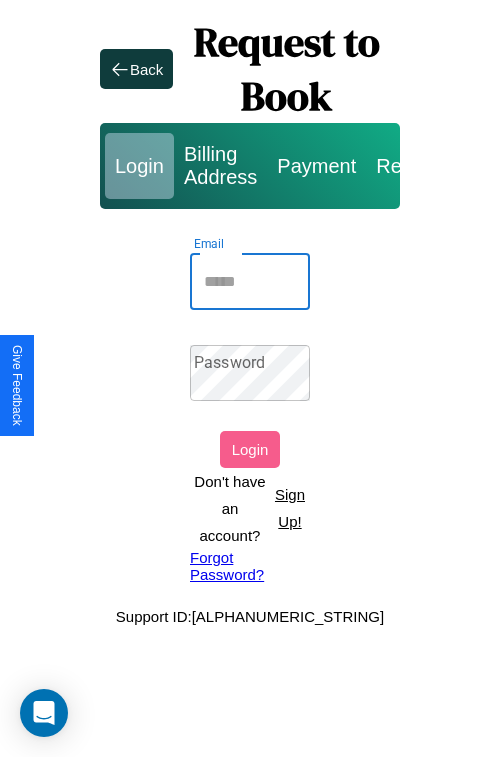 click on "Email" at bounding box center [250, 282] 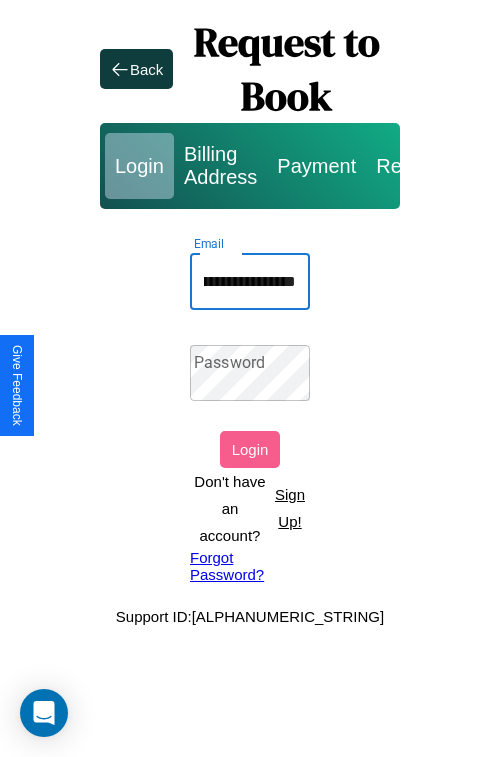 scroll, scrollTop: 0, scrollLeft: 86, axis: horizontal 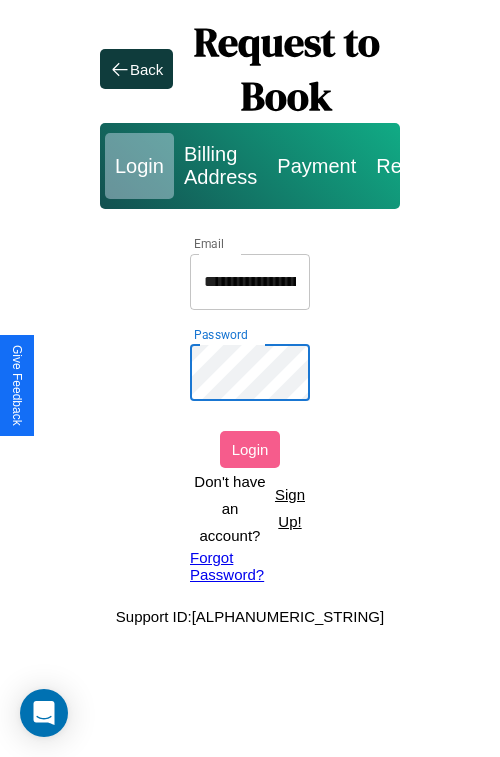 click on "Login" at bounding box center [250, 449] 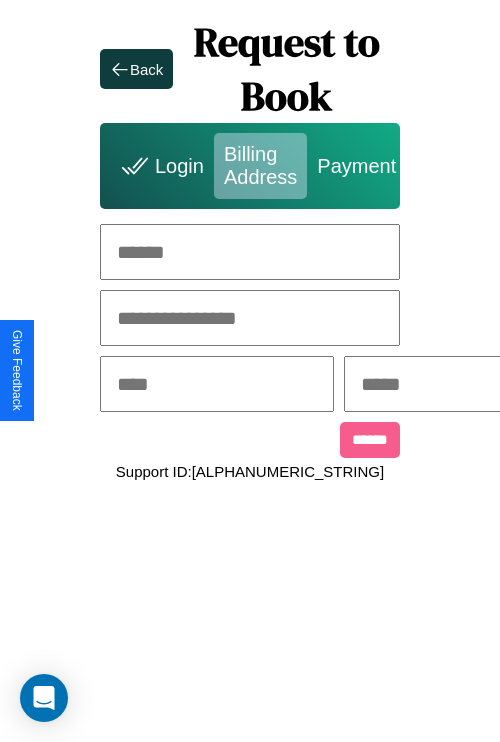 click at bounding box center (250, 252) 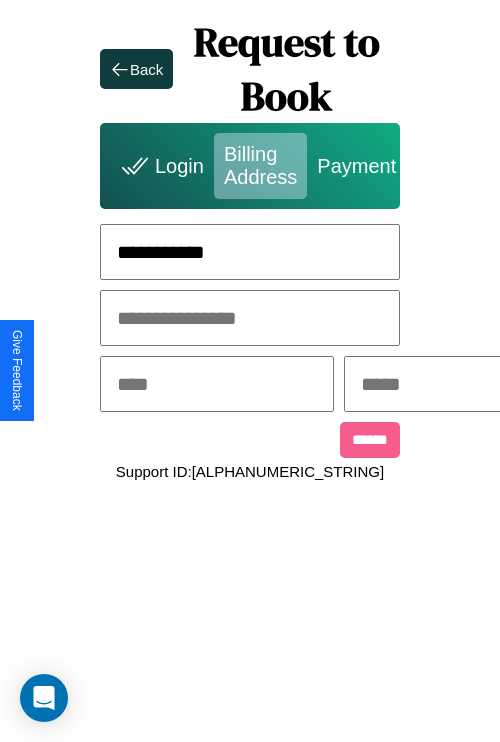 type on "**********" 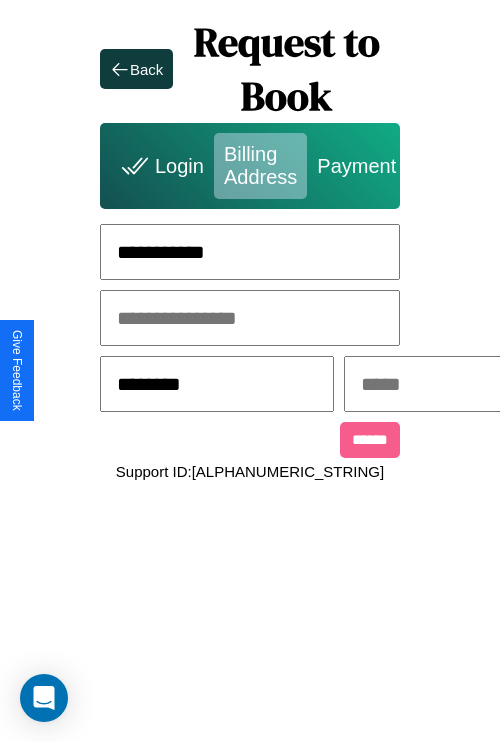 type on "********" 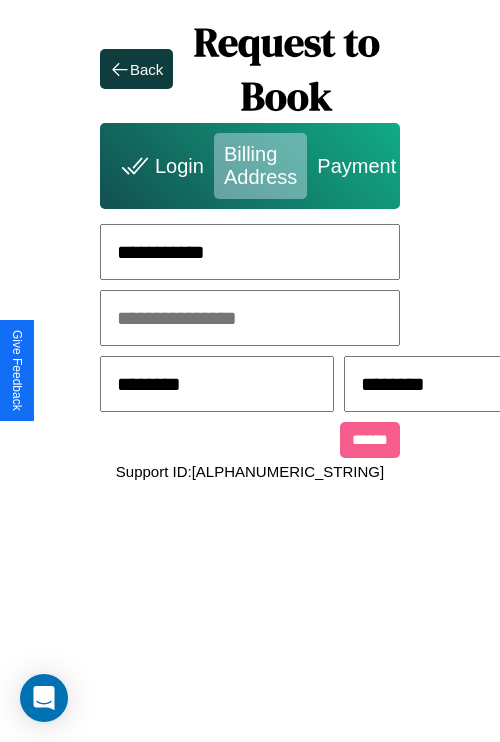 scroll, scrollTop: 0, scrollLeft: 517, axis: horizontal 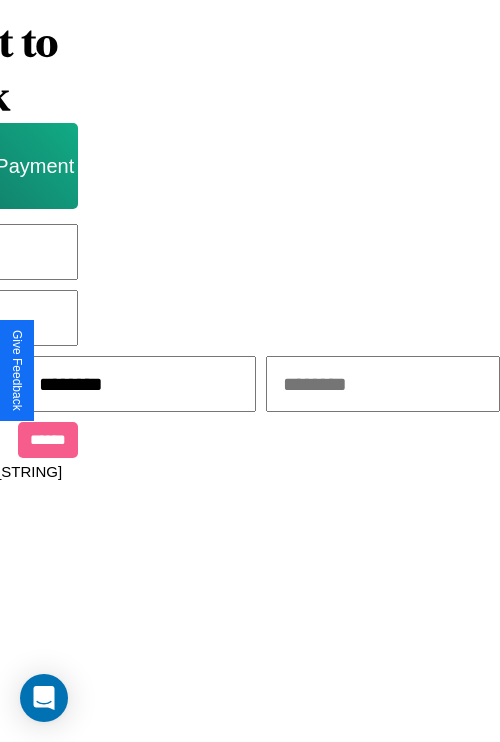 type on "********" 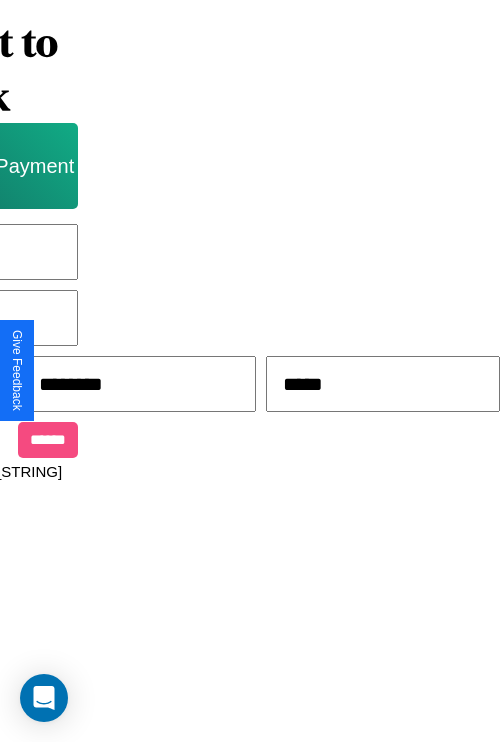 type on "*****" 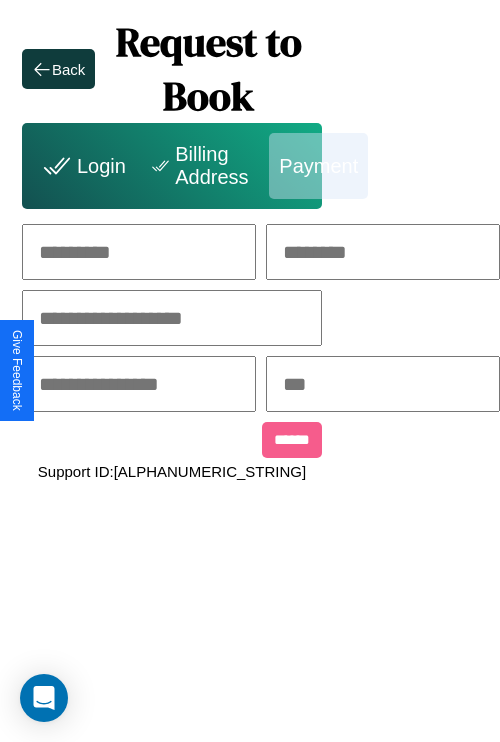 scroll, scrollTop: 0, scrollLeft: 208, axis: horizontal 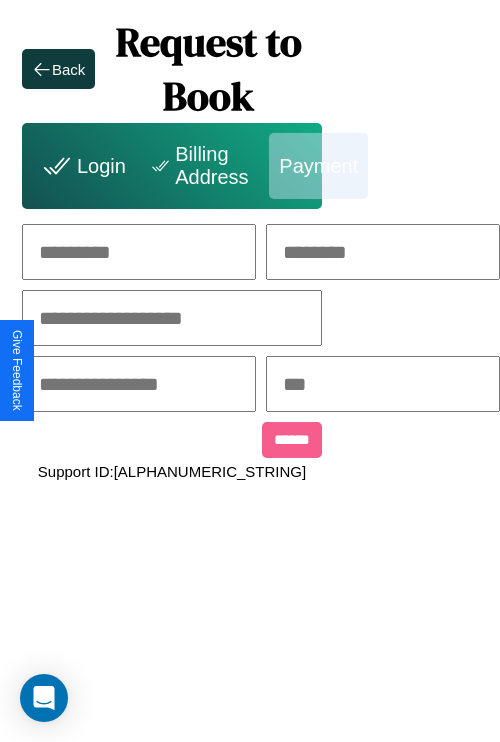 click at bounding box center (139, 252) 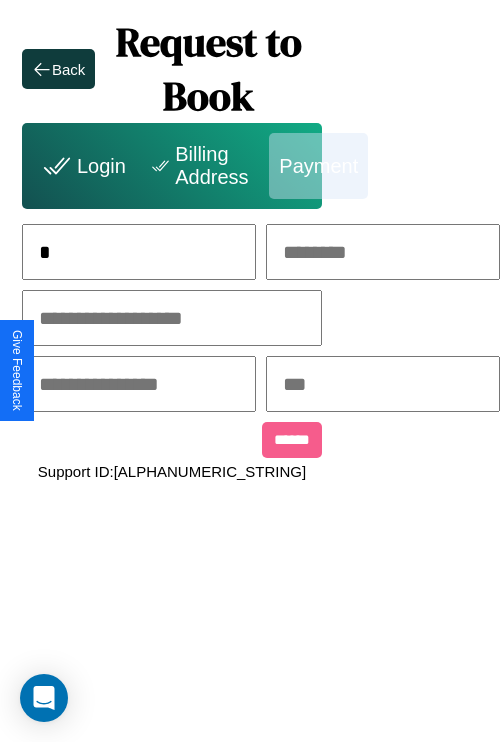 scroll, scrollTop: 0, scrollLeft: 128, axis: horizontal 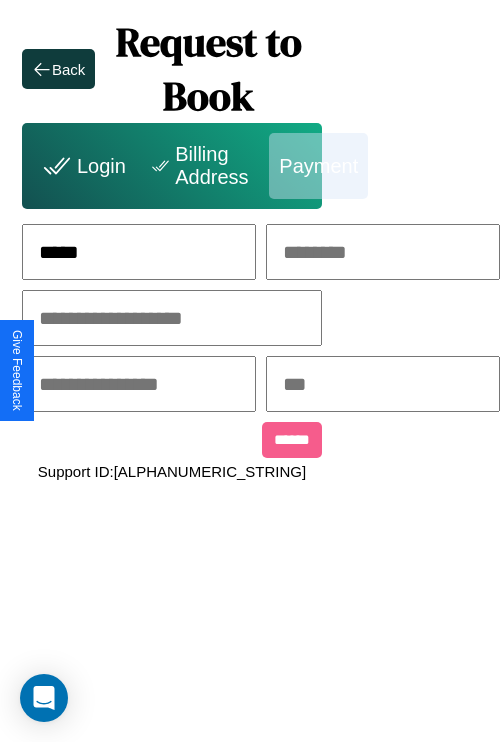 type on "*****" 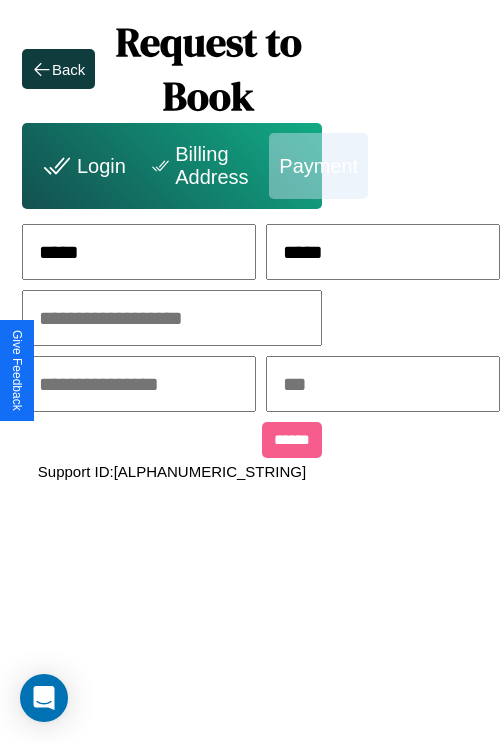 type on "*****" 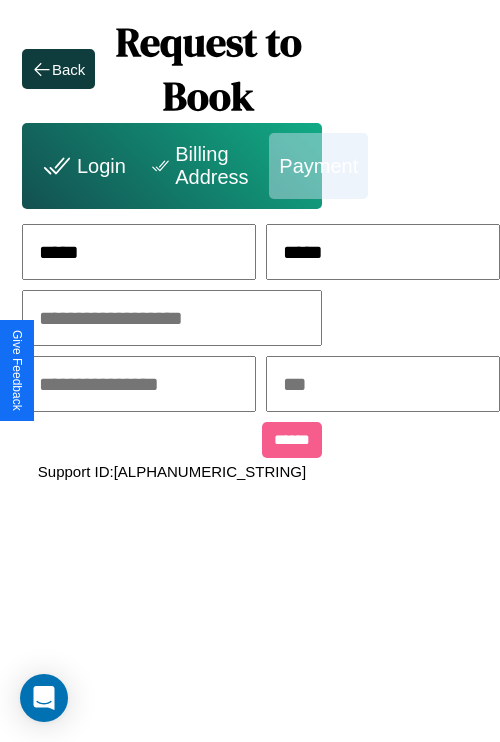 click at bounding box center [172, 318] 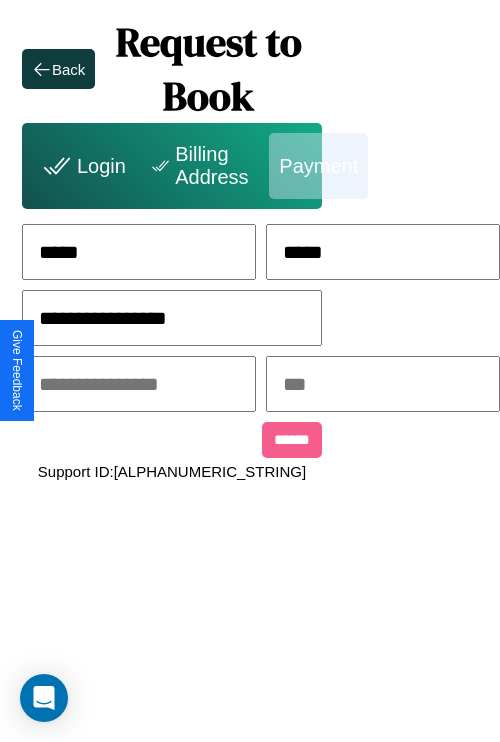 type on "**********" 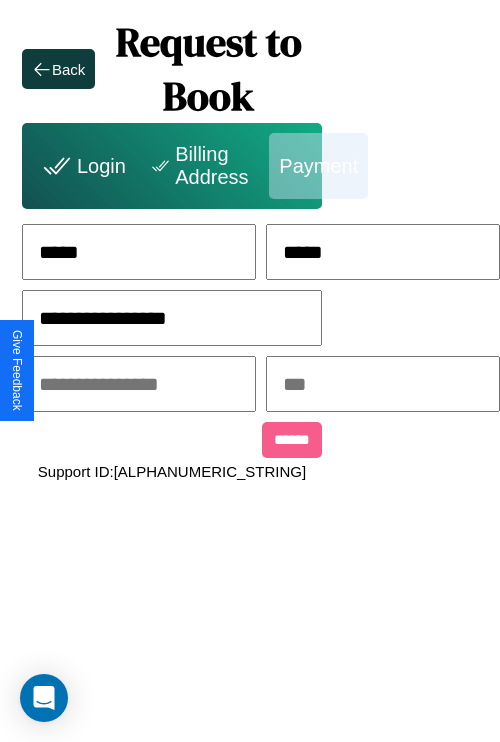 click at bounding box center (139, 384) 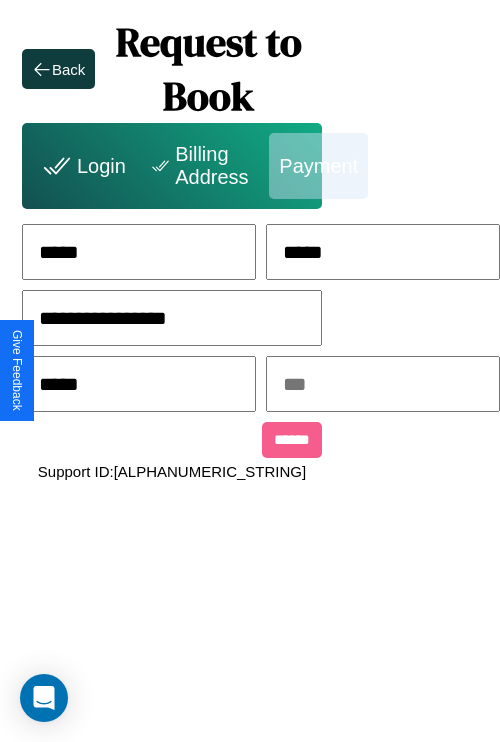 type on "*****" 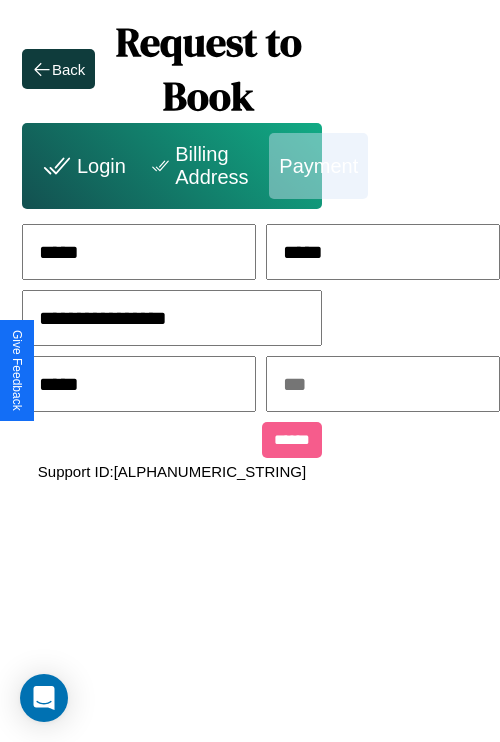 click at bounding box center (383, 384) 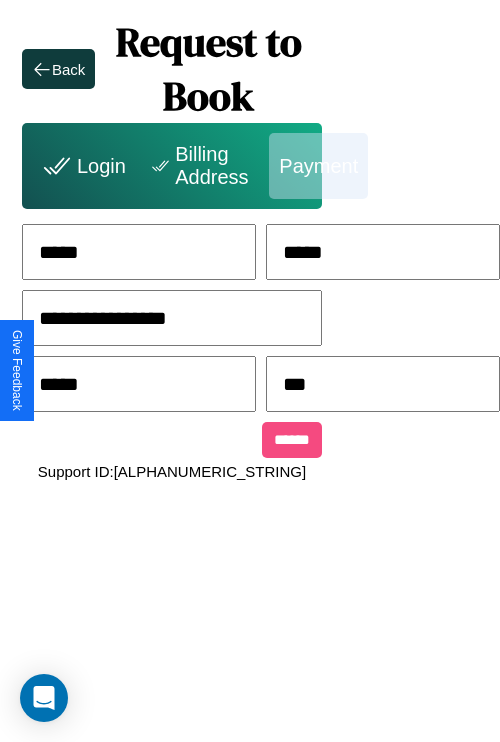 type on "***" 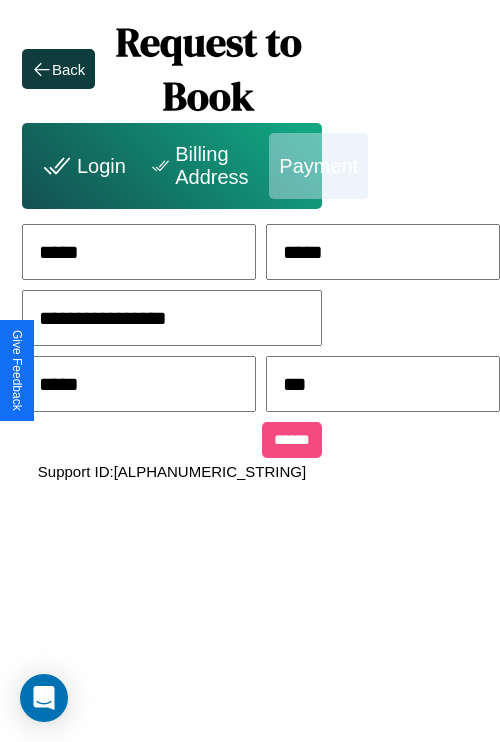click on "******" at bounding box center [292, 440] 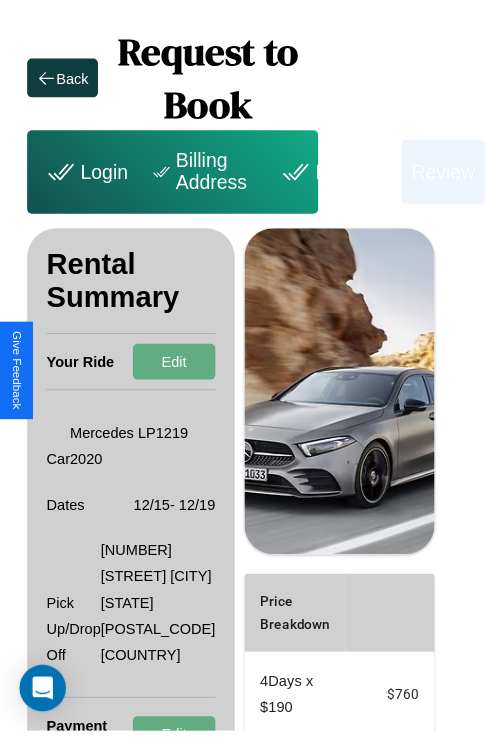 scroll, scrollTop: 0, scrollLeft: 72, axis: horizontal 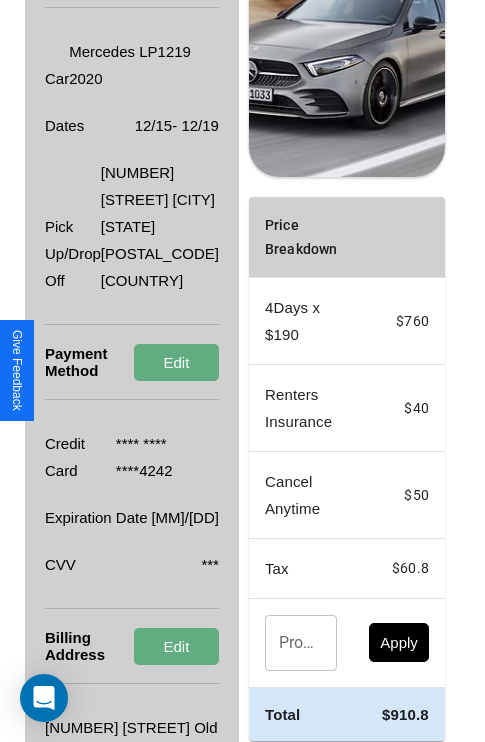click on "Promo Code" at bounding box center (290, 643) 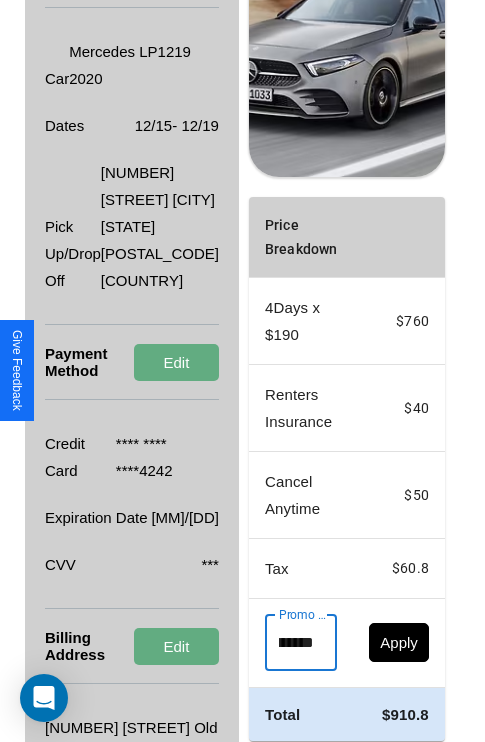 scroll, scrollTop: 0, scrollLeft: 71, axis: horizontal 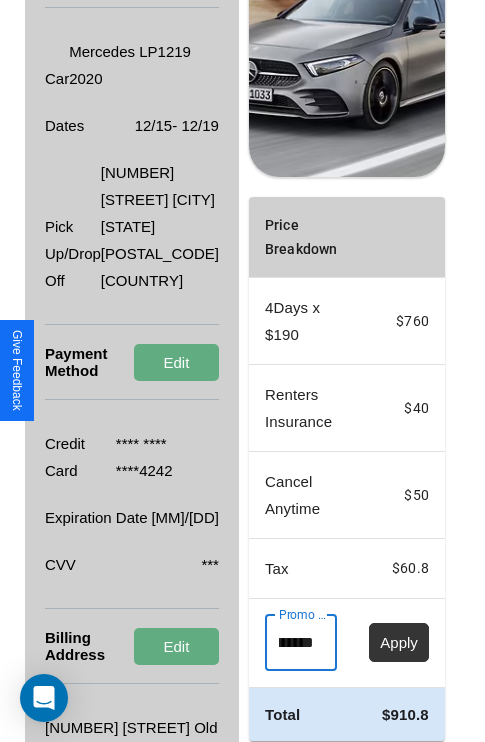 type on "**********" 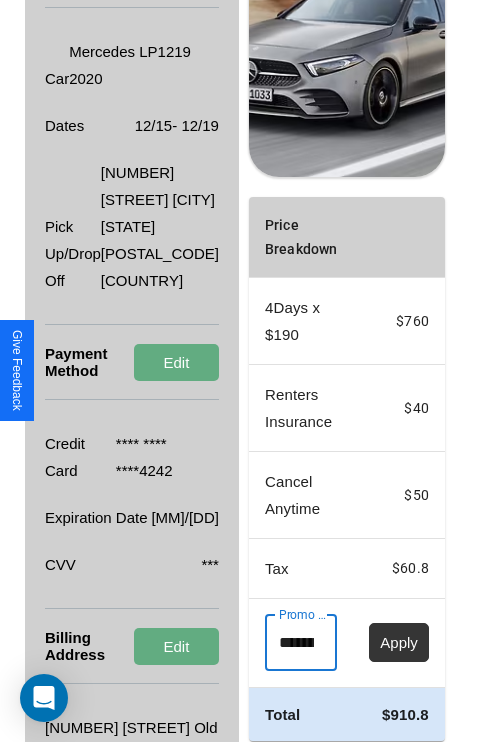 click on "Apply" at bounding box center (399, 642) 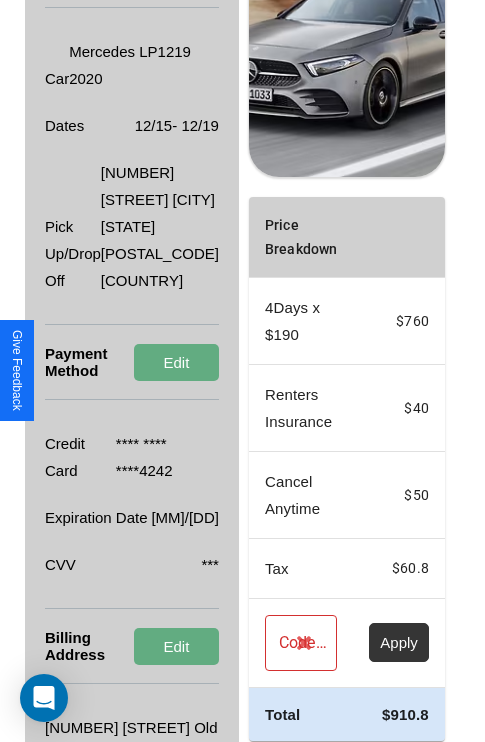 scroll, scrollTop: 536, scrollLeft: 72, axis: both 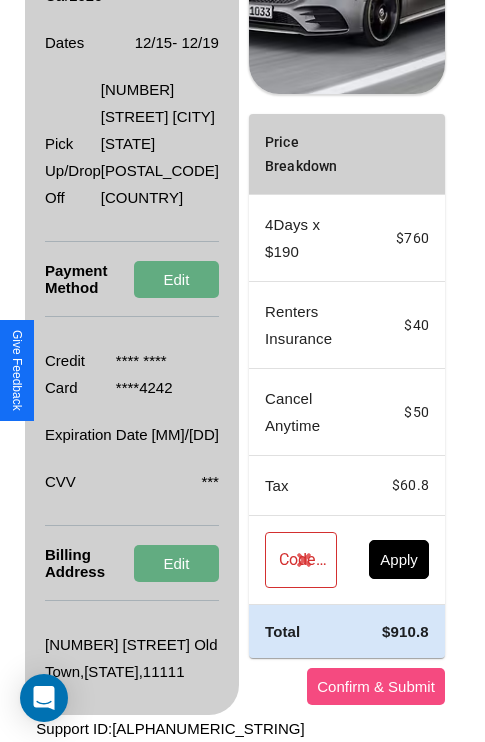 click on "Confirm & Submit" at bounding box center (376, 686) 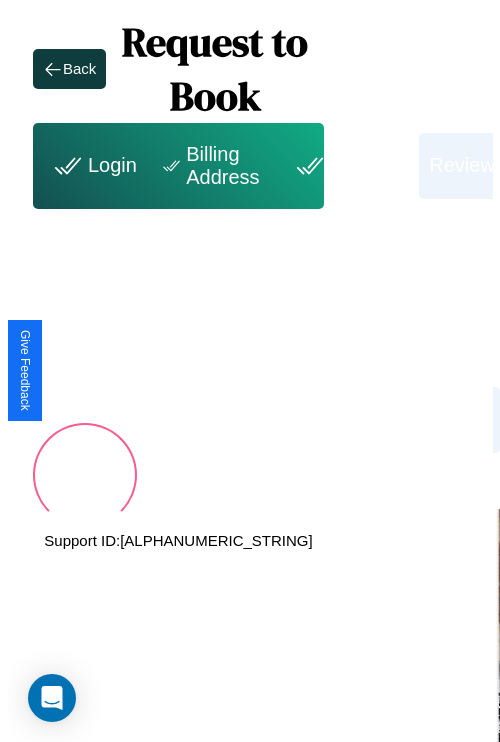 scroll, scrollTop: 0, scrollLeft: 72, axis: horizontal 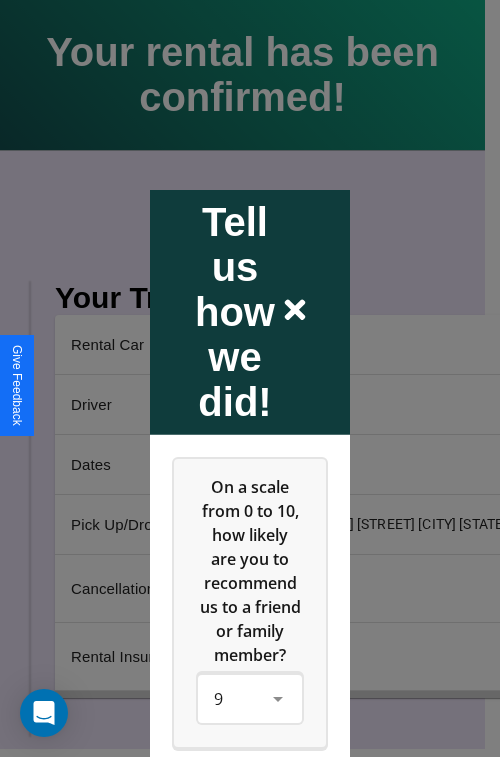 click 